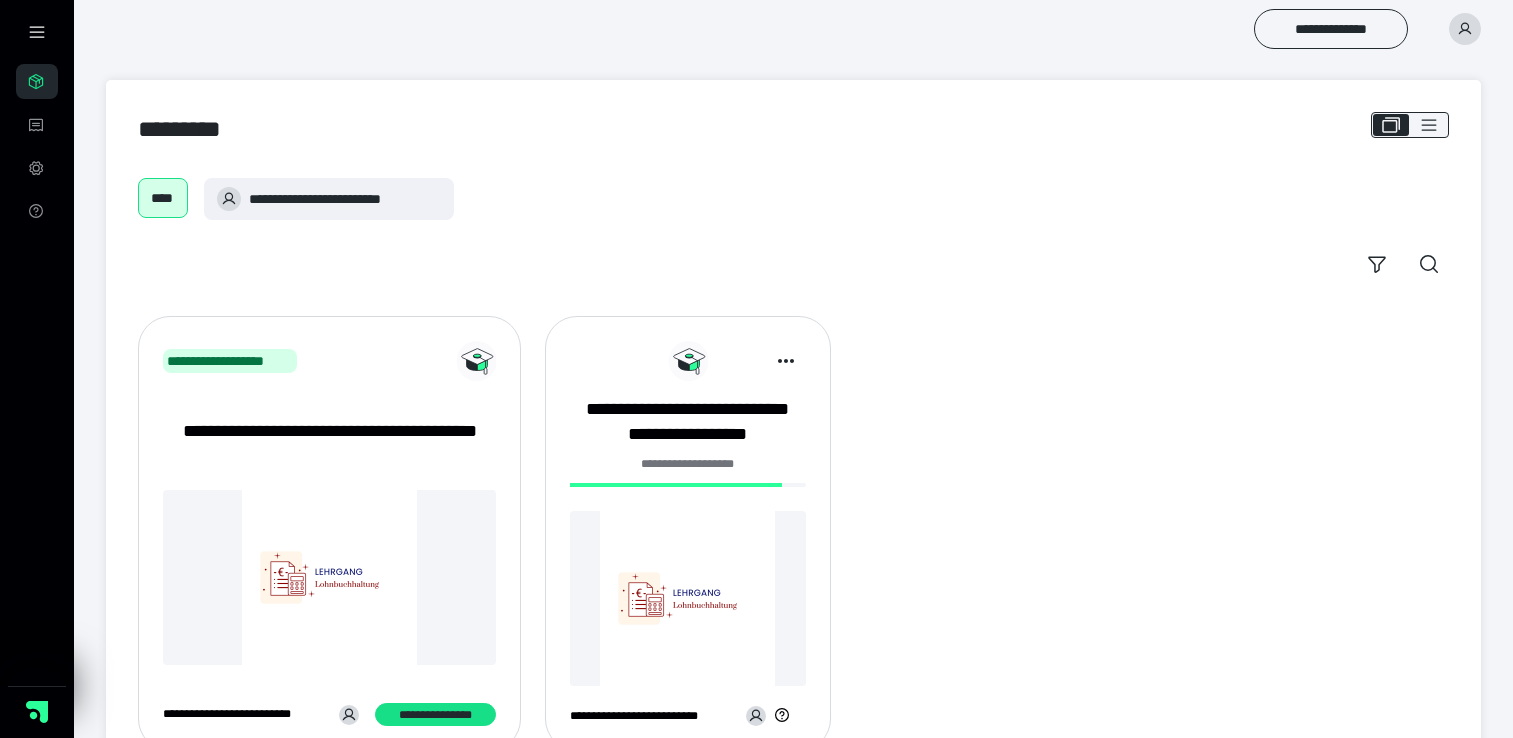 scroll, scrollTop: 0, scrollLeft: 0, axis: both 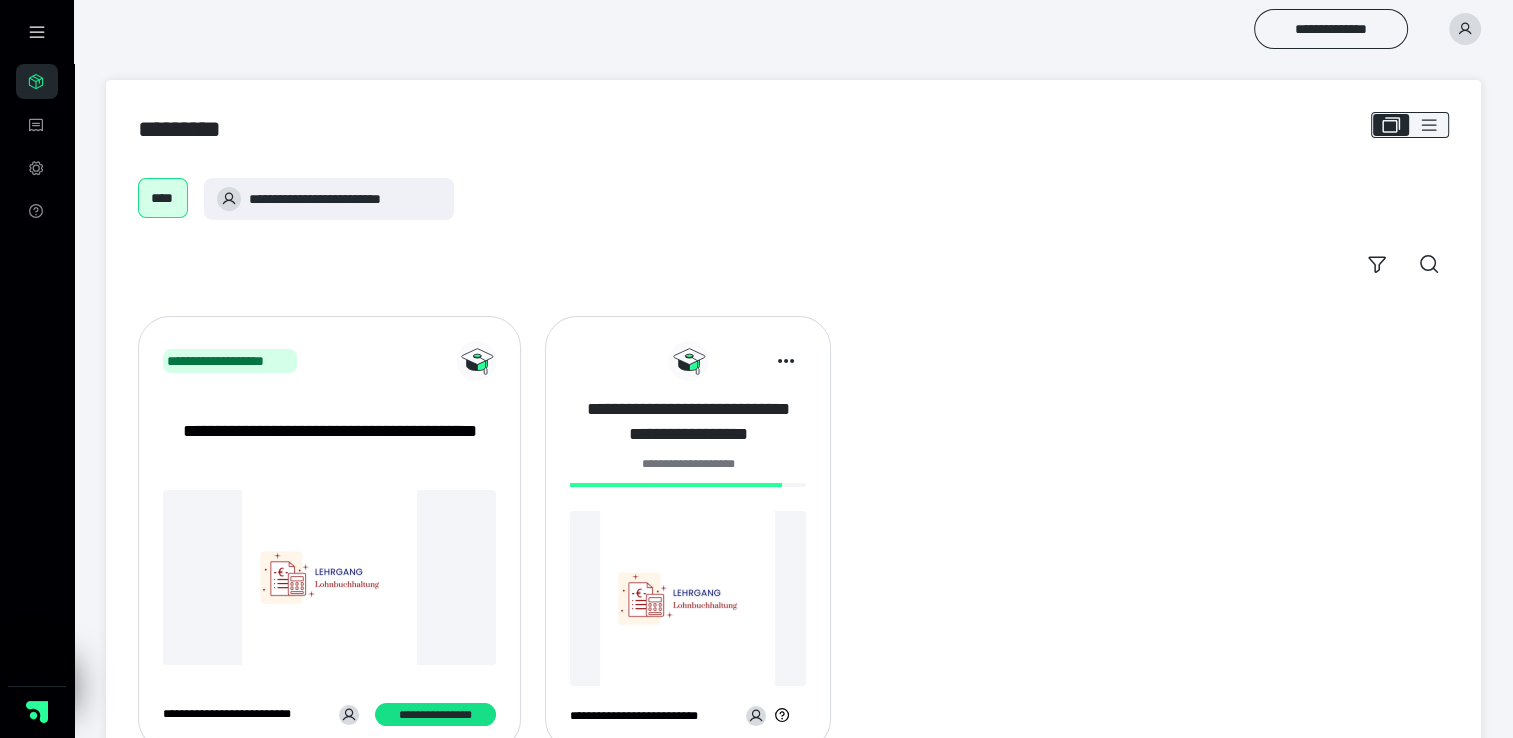 click on "**********" at bounding box center [688, 422] 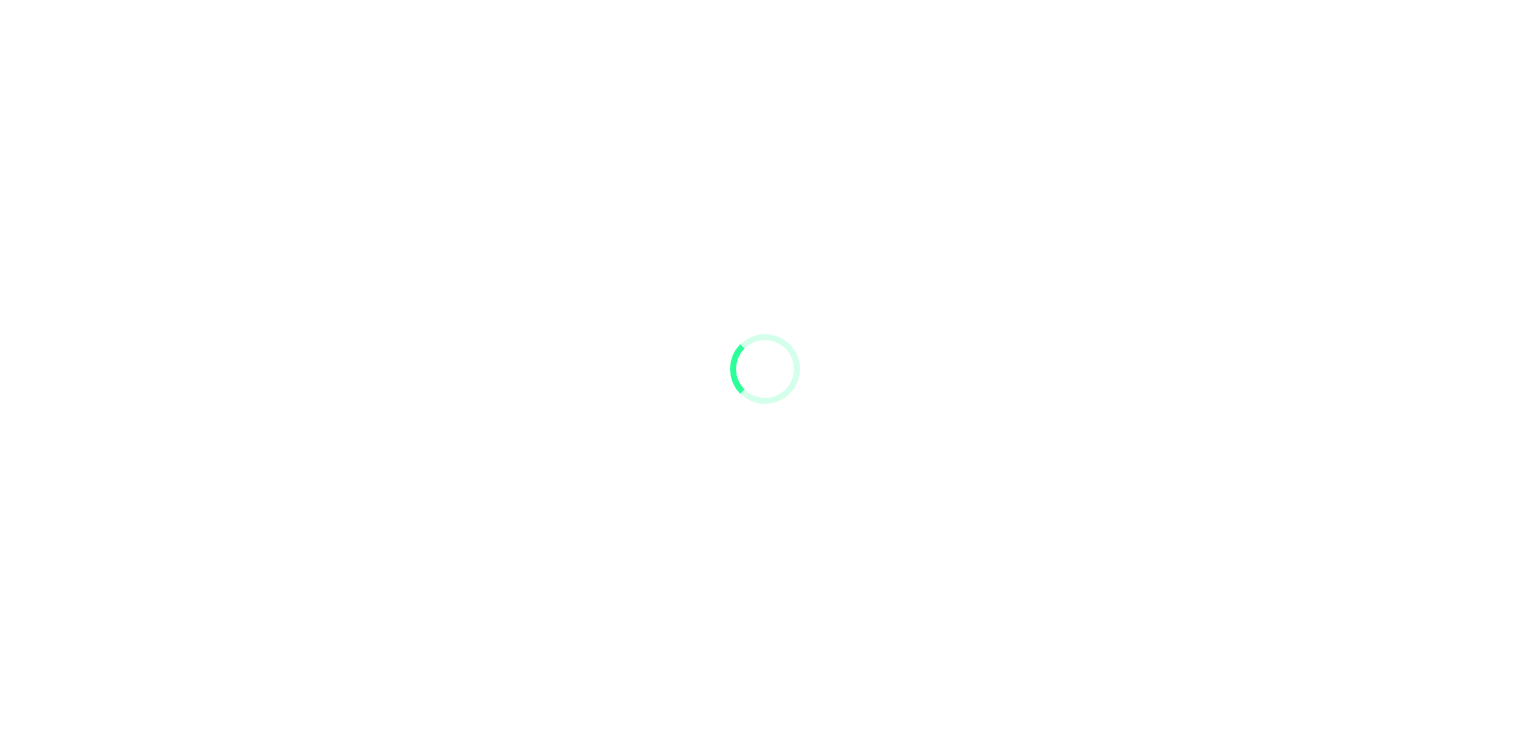 scroll, scrollTop: 0, scrollLeft: 0, axis: both 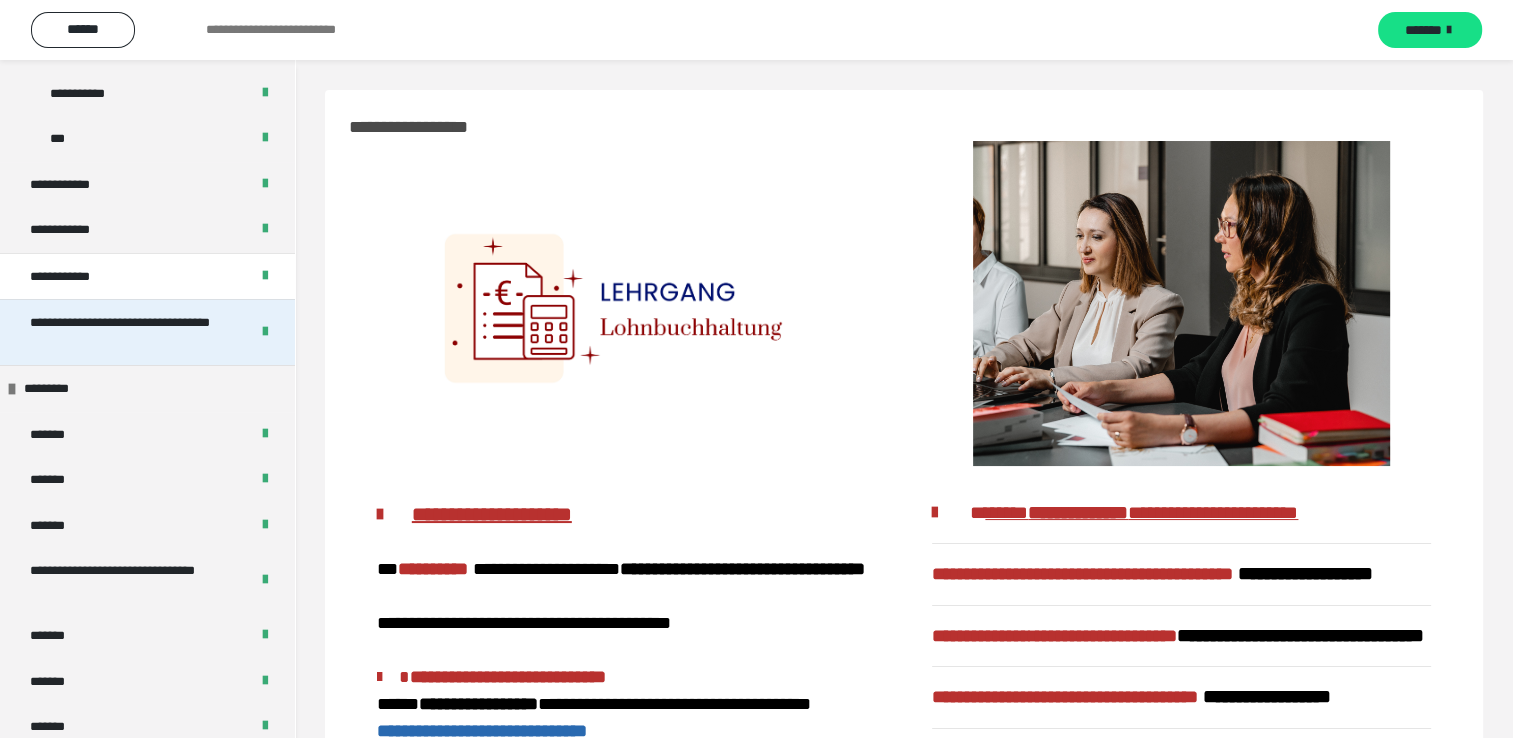 click on "**********" at bounding box center [124, 332] 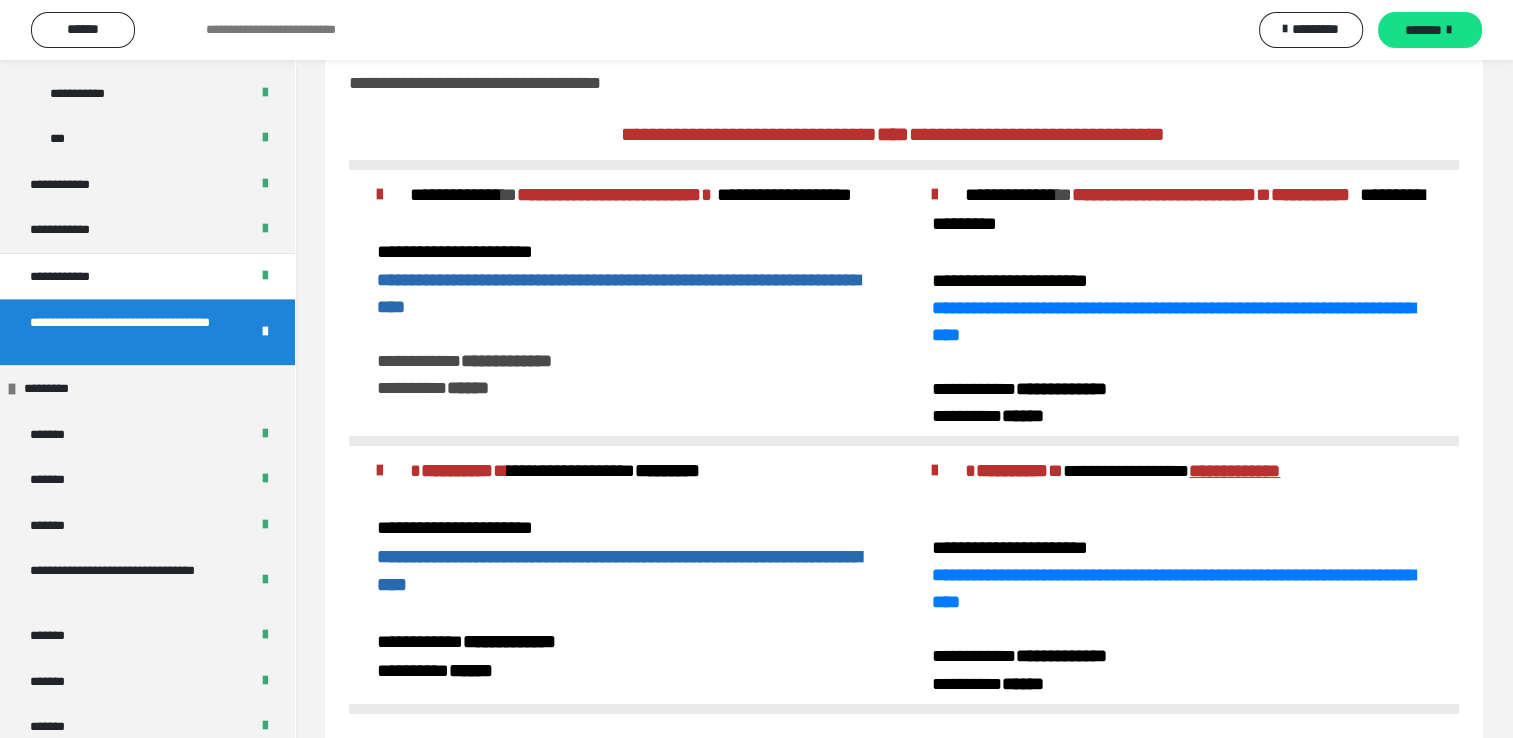 scroll, scrollTop: 42, scrollLeft: 0, axis: vertical 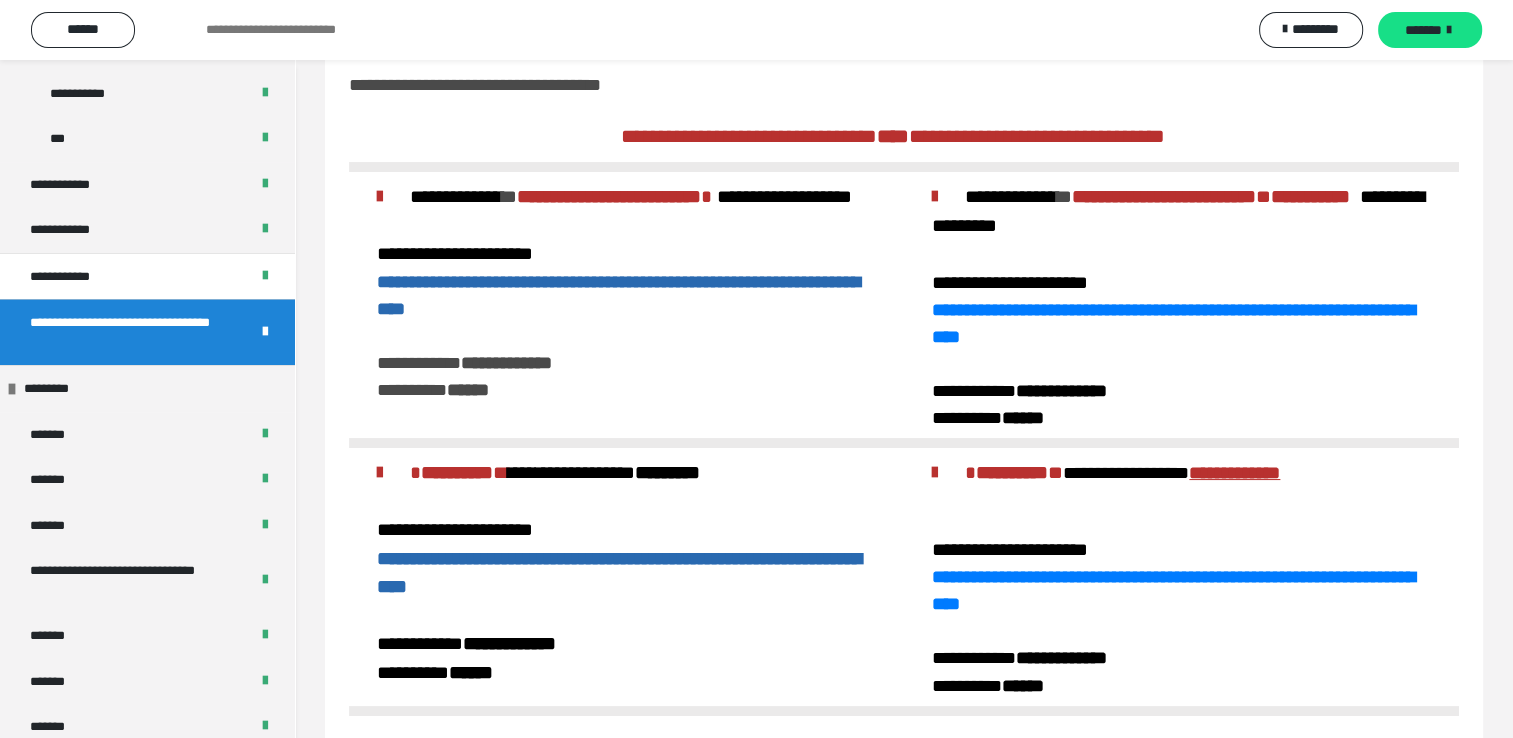 click on "**********" at bounding box center (618, 295) 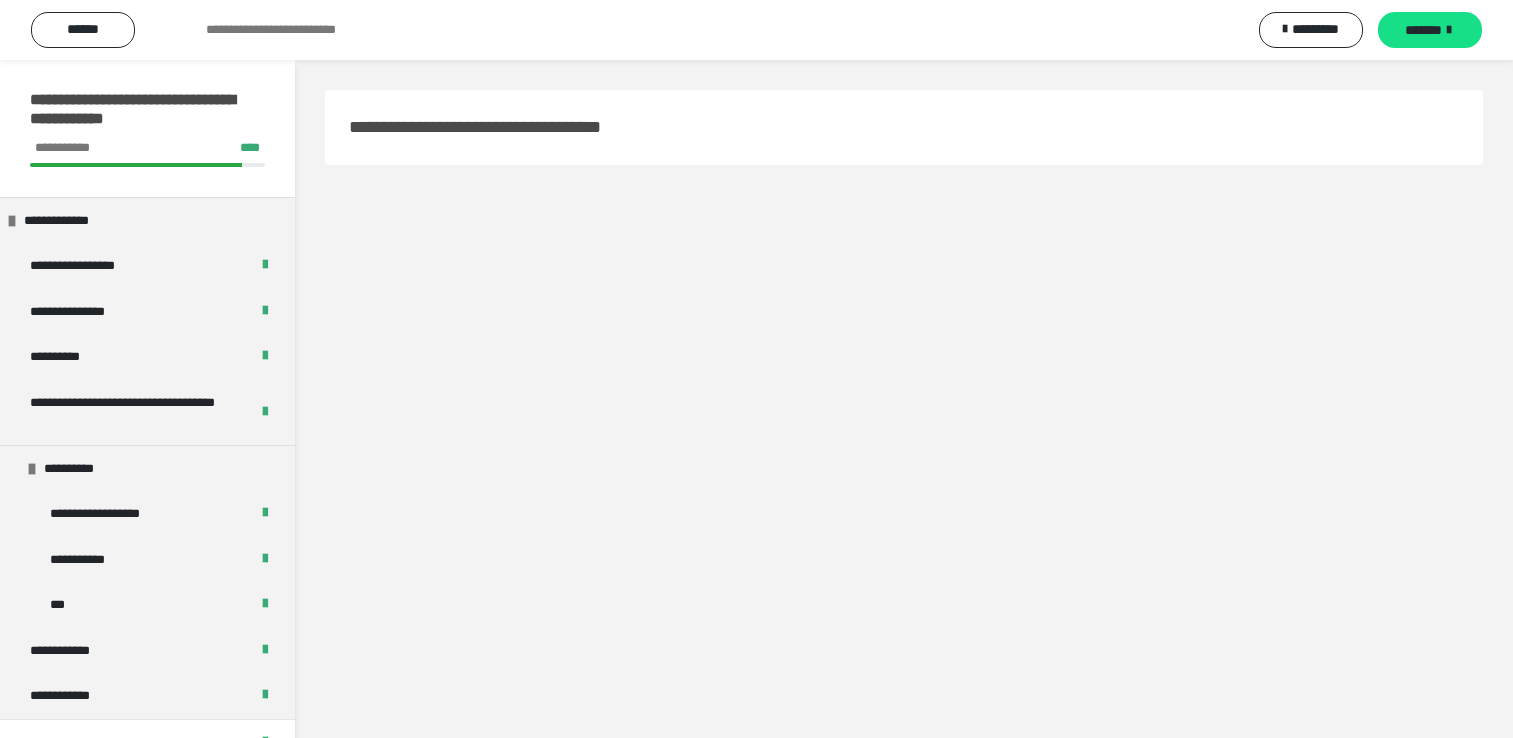 scroll, scrollTop: 42, scrollLeft: 0, axis: vertical 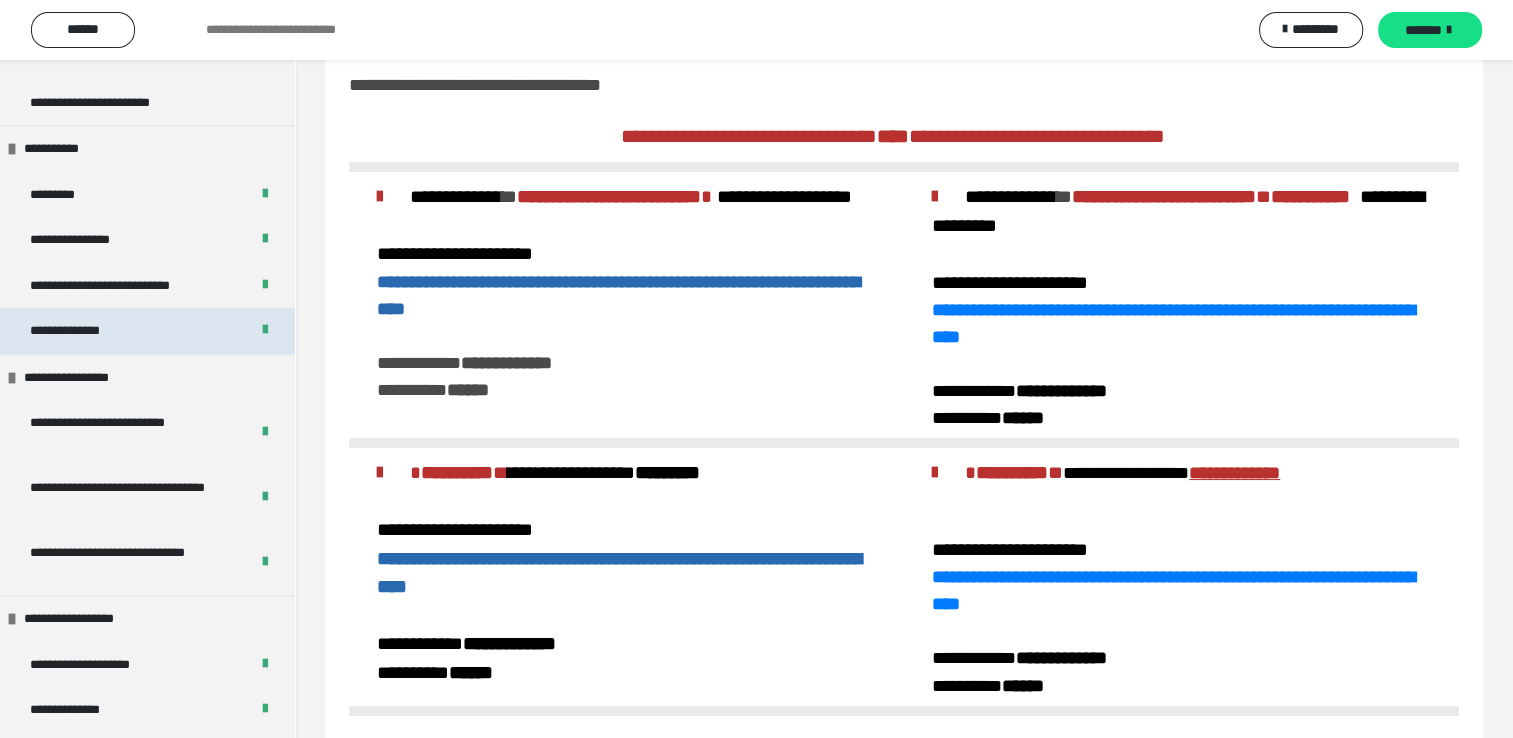 click on "**********" at bounding box center [147, 331] 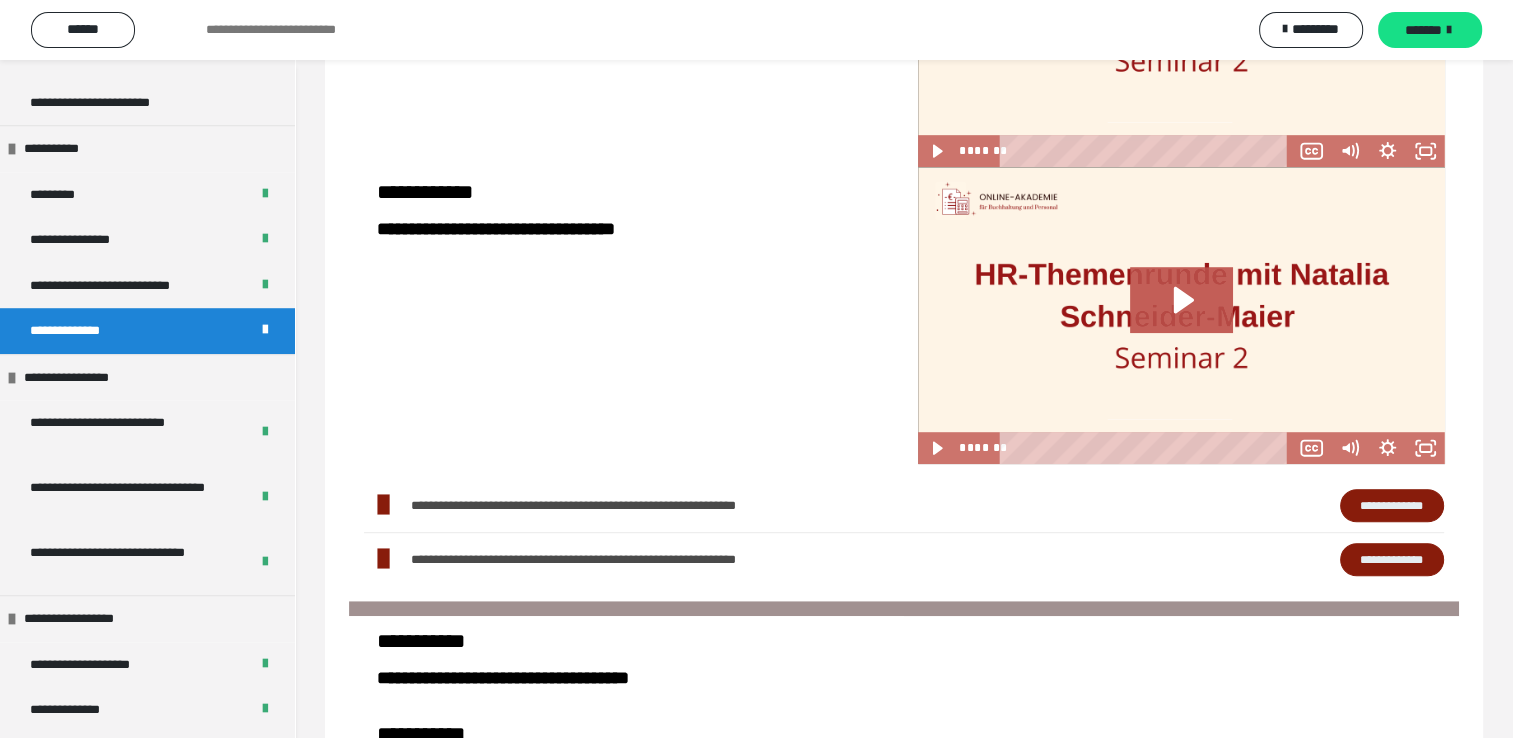 scroll, scrollTop: 1278, scrollLeft: 0, axis: vertical 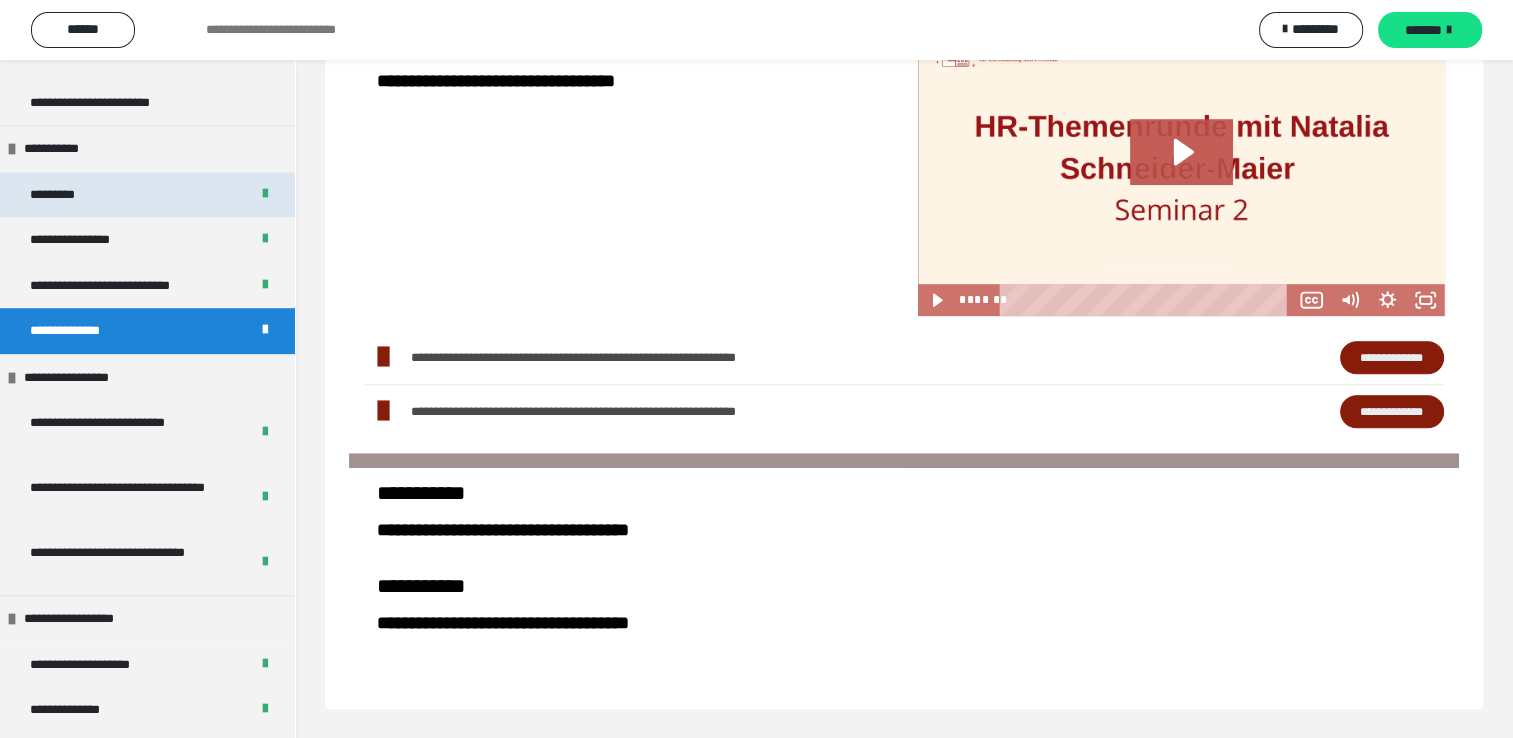 click on "*********" at bounding box center [147, 195] 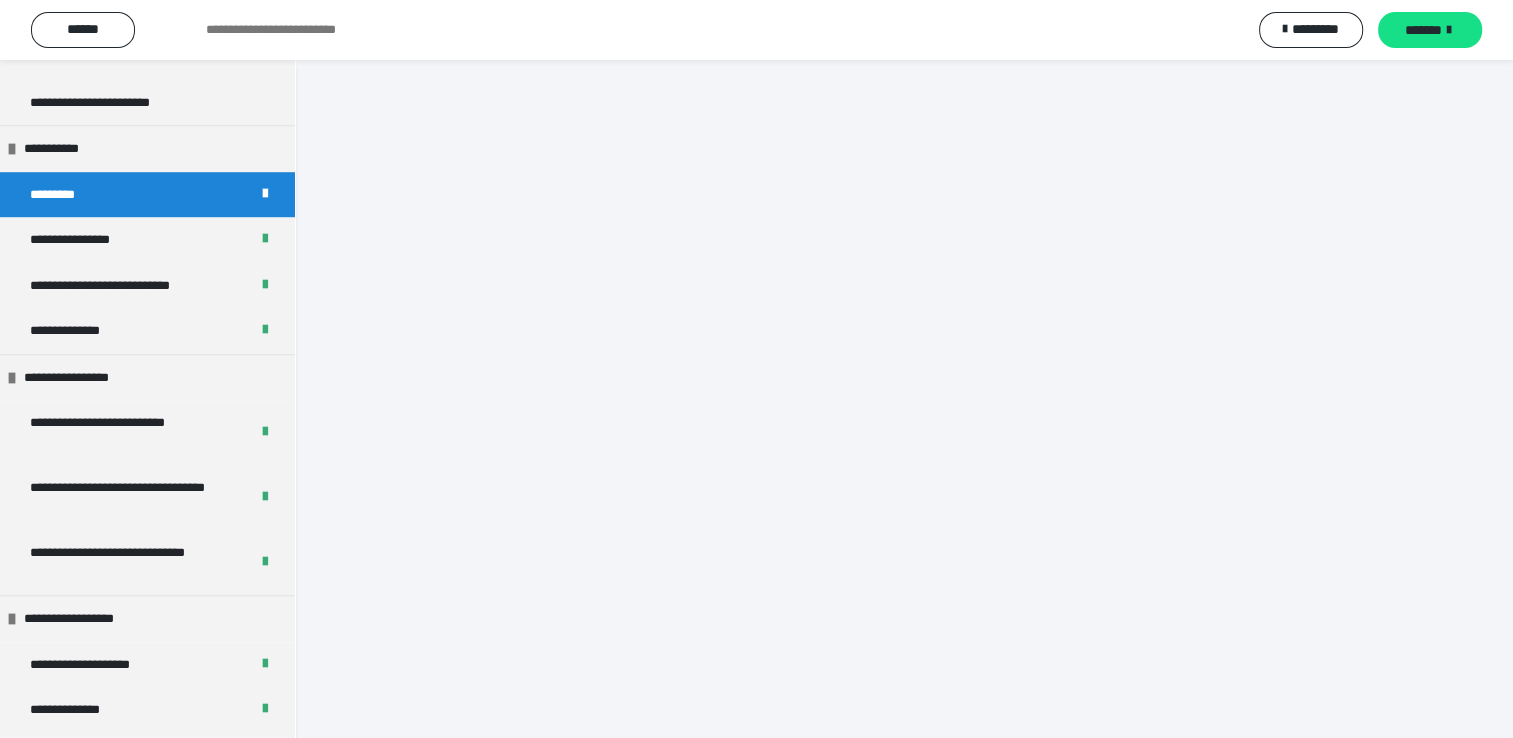 scroll, scrollTop: 60, scrollLeft: 0, axis: vertical 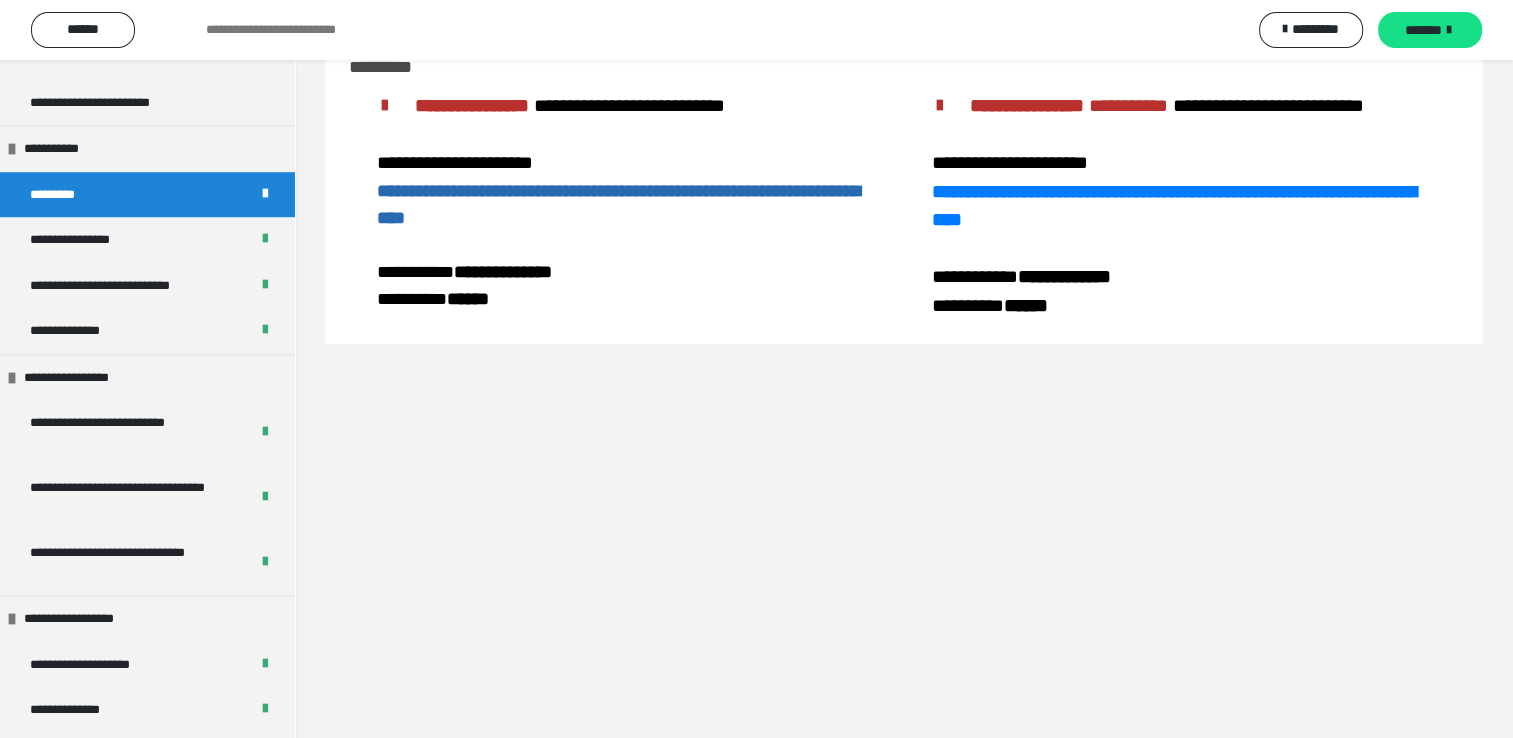 click on "**********" at bounding box center [618, 204] 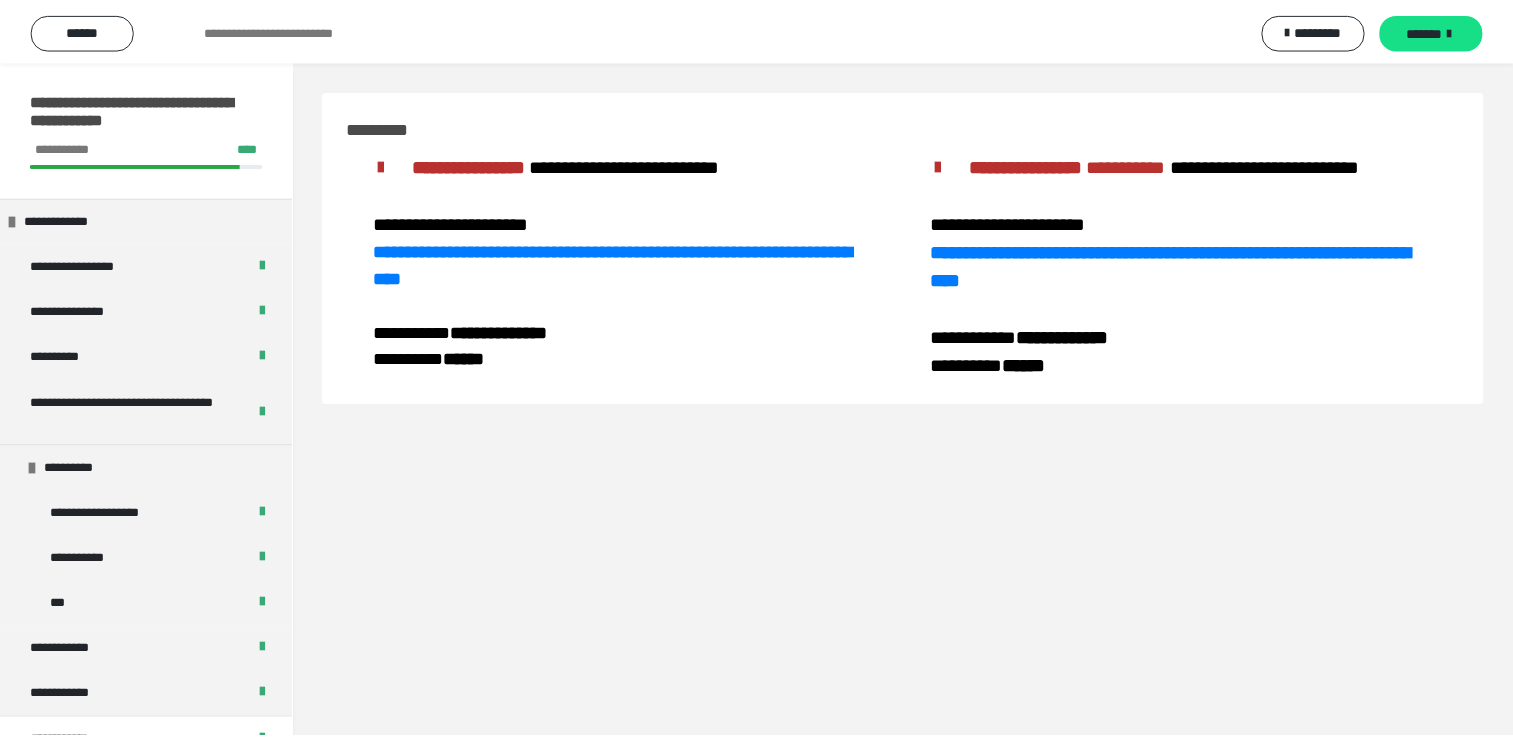 scroll, scrollTop: 60, scrollLeft: 0, axis: vertical 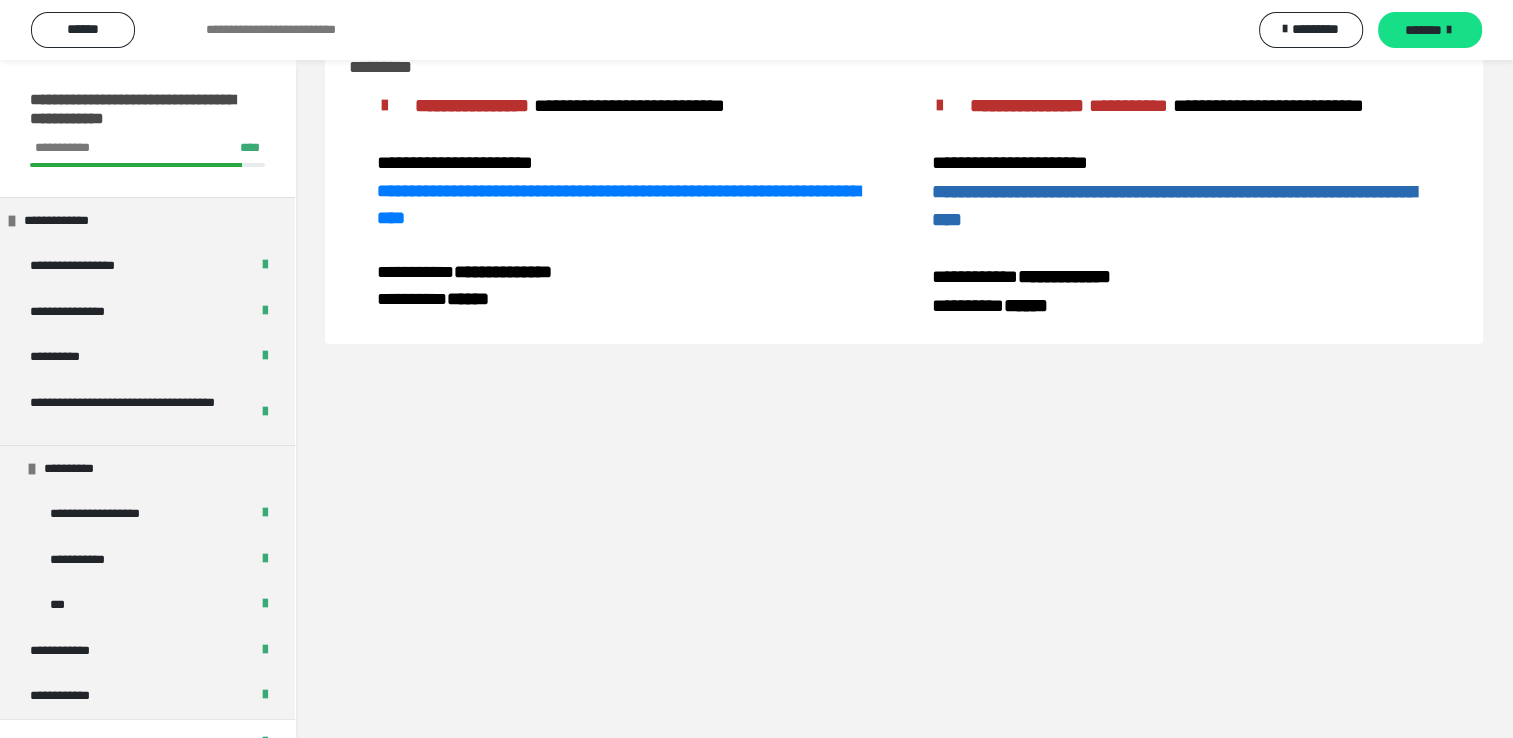 click on "**********" at bounding box center (1174, 206) 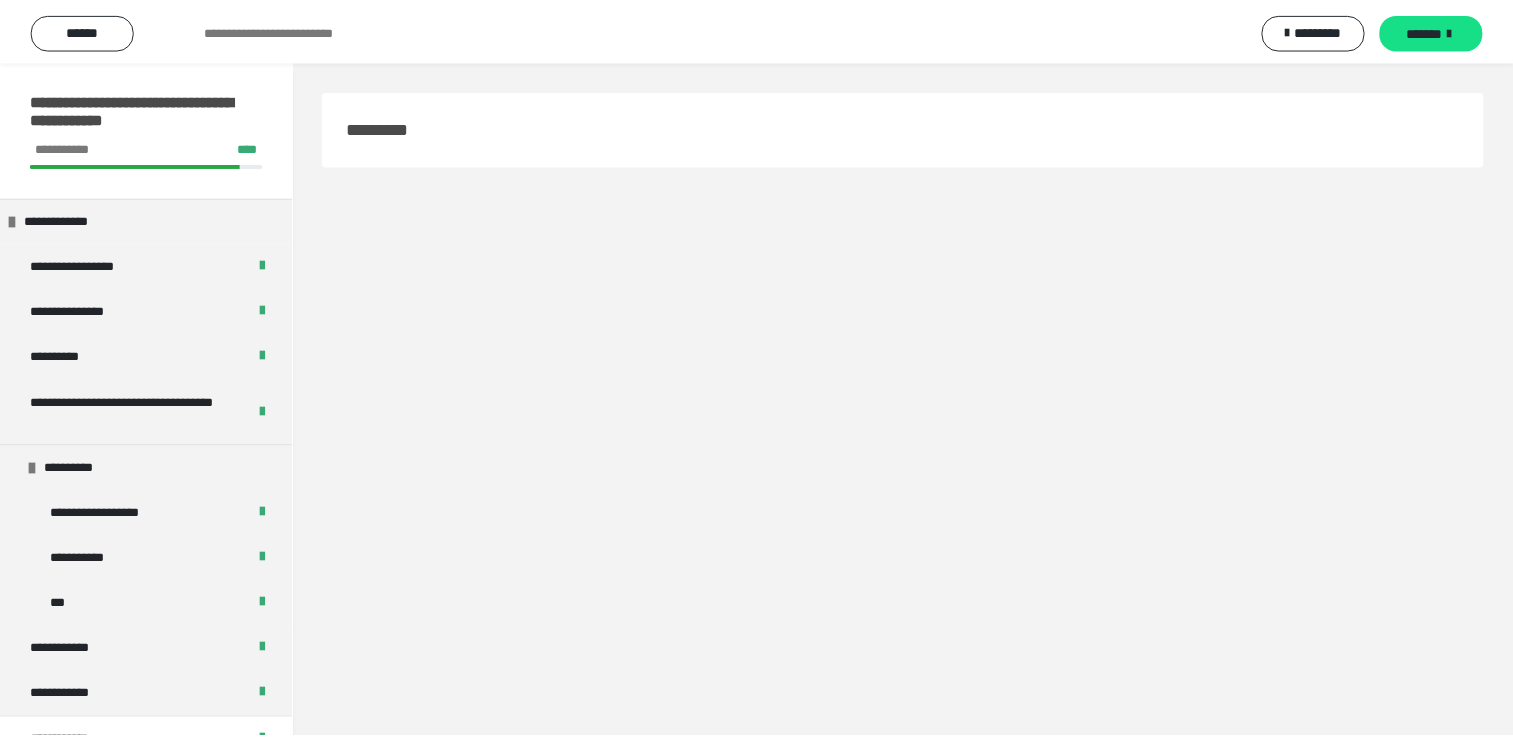 scroll, scrollTop: 60, scrollLeft: 0, axis: vertical 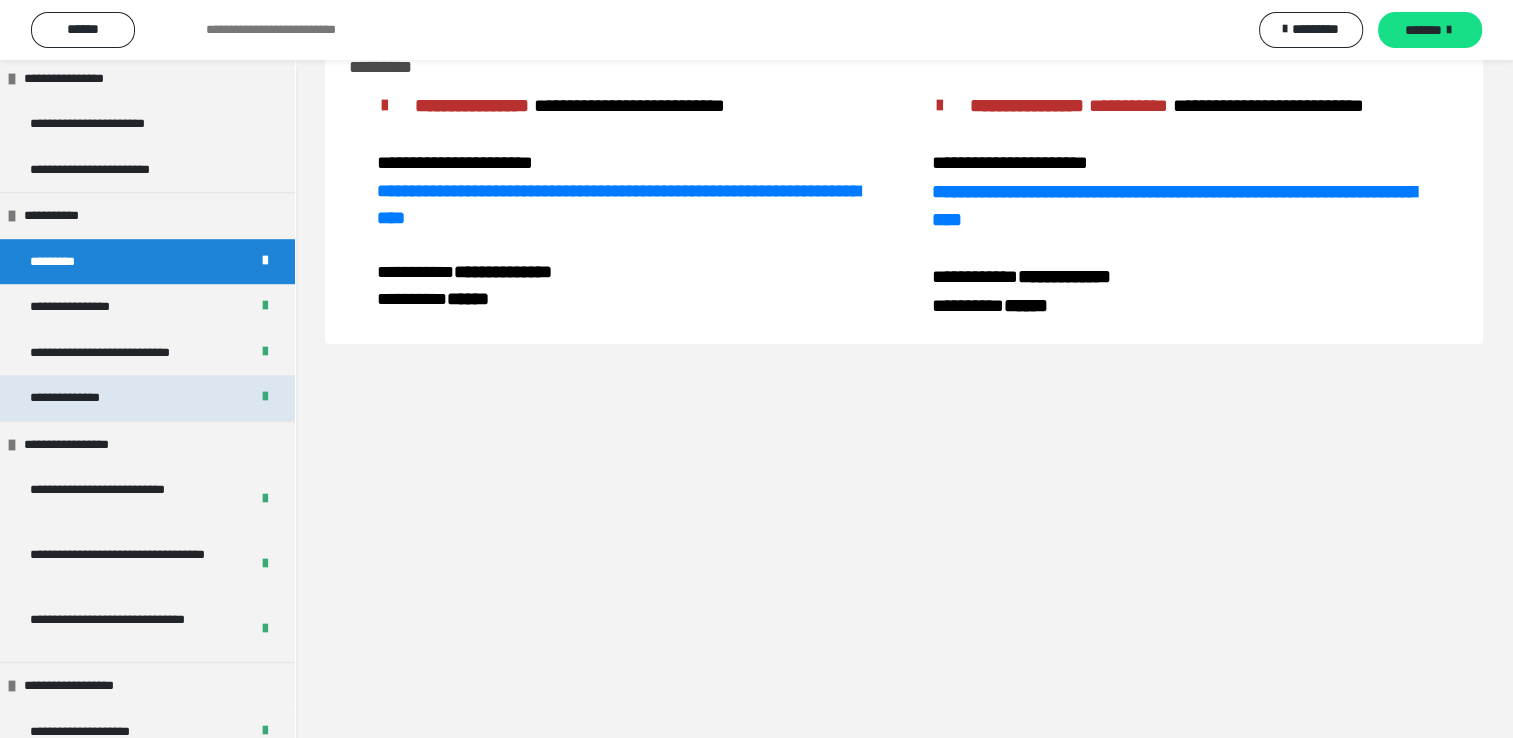 click on "**********" at bounding box center (147, 398) 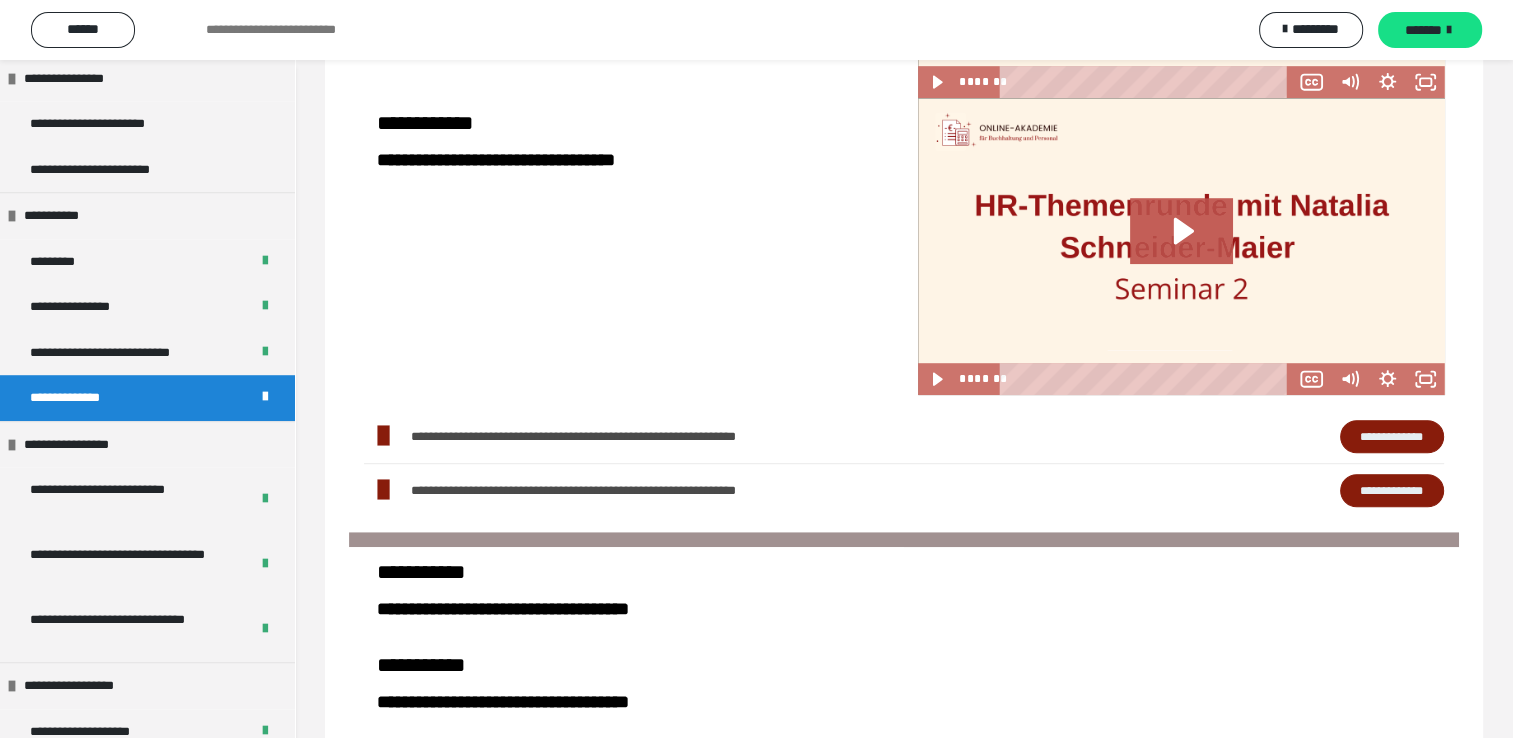 scroll, scrollTop: 60, scrollLeft: 0, axis: vertical 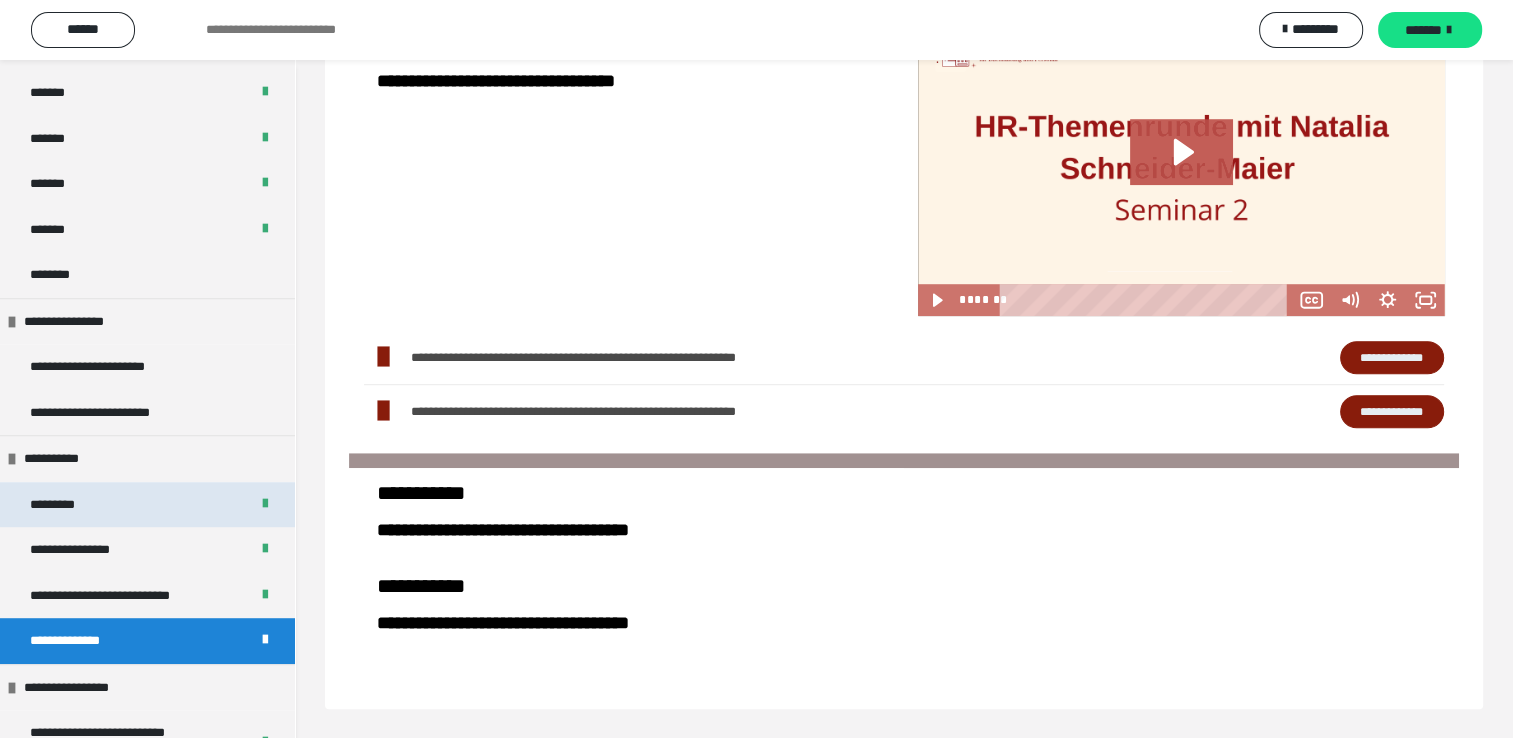 click on "*********" at bounding box center [147, 505] 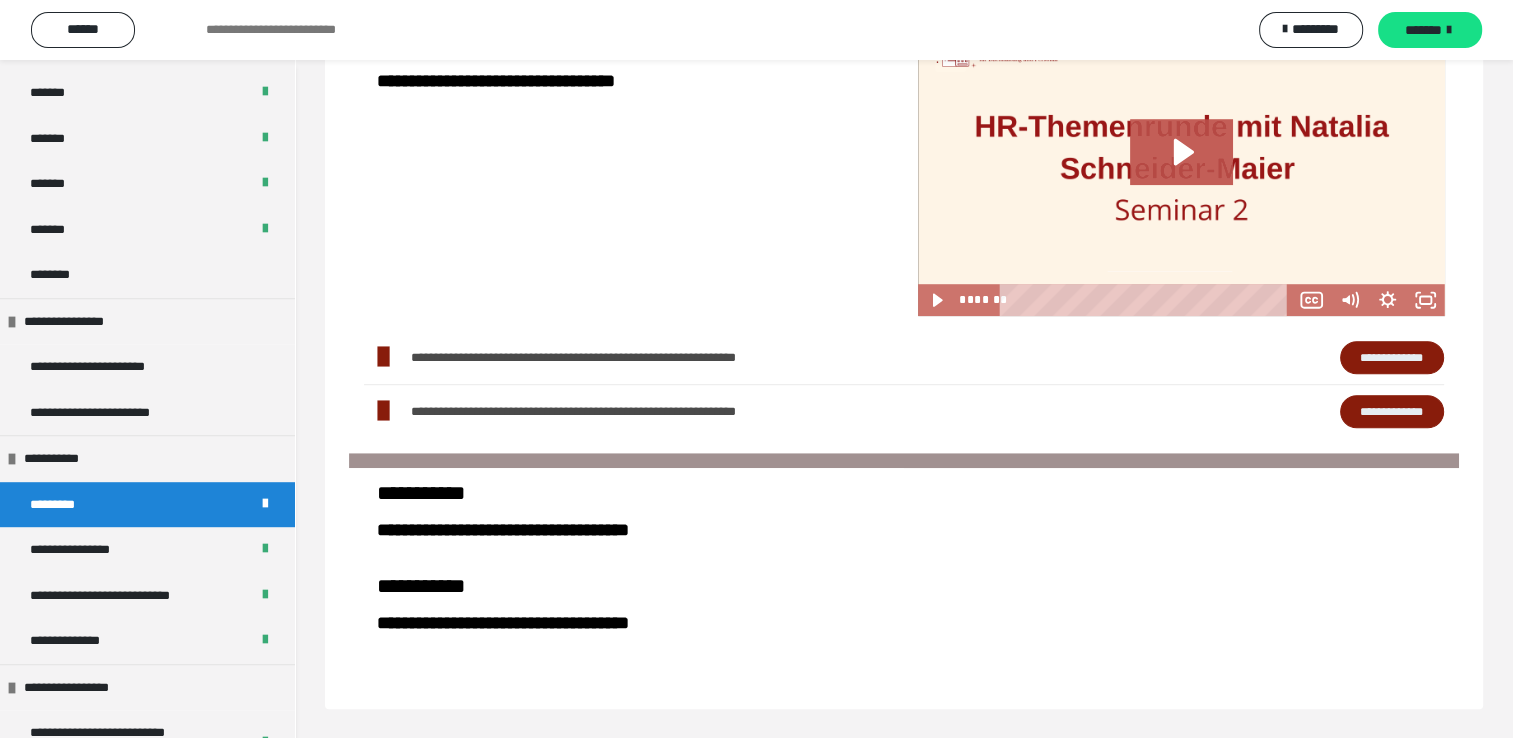 scroll, scrollTop: 60, scrollLeft: 0, axis: vertical 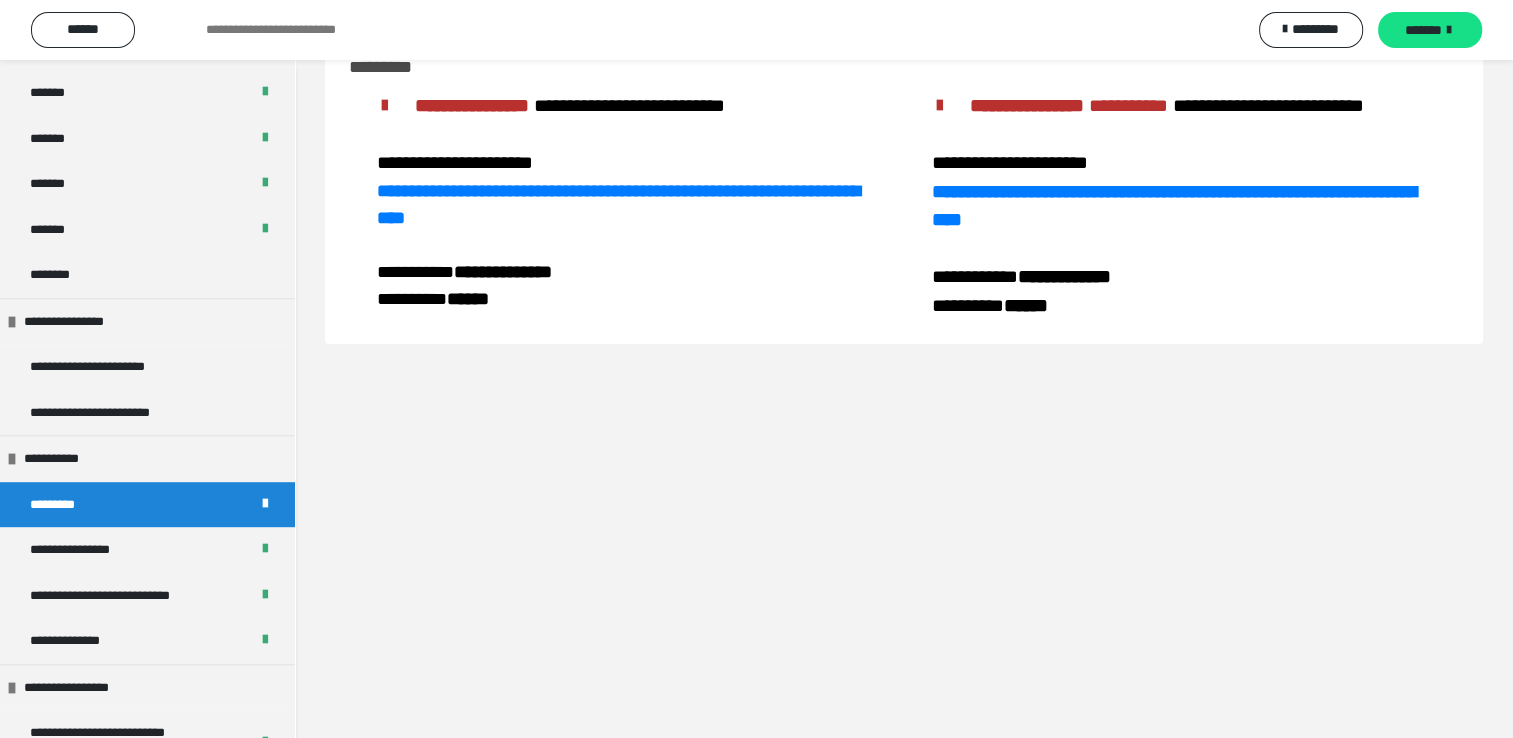 click on "**********" at bounding box center [626, 202] 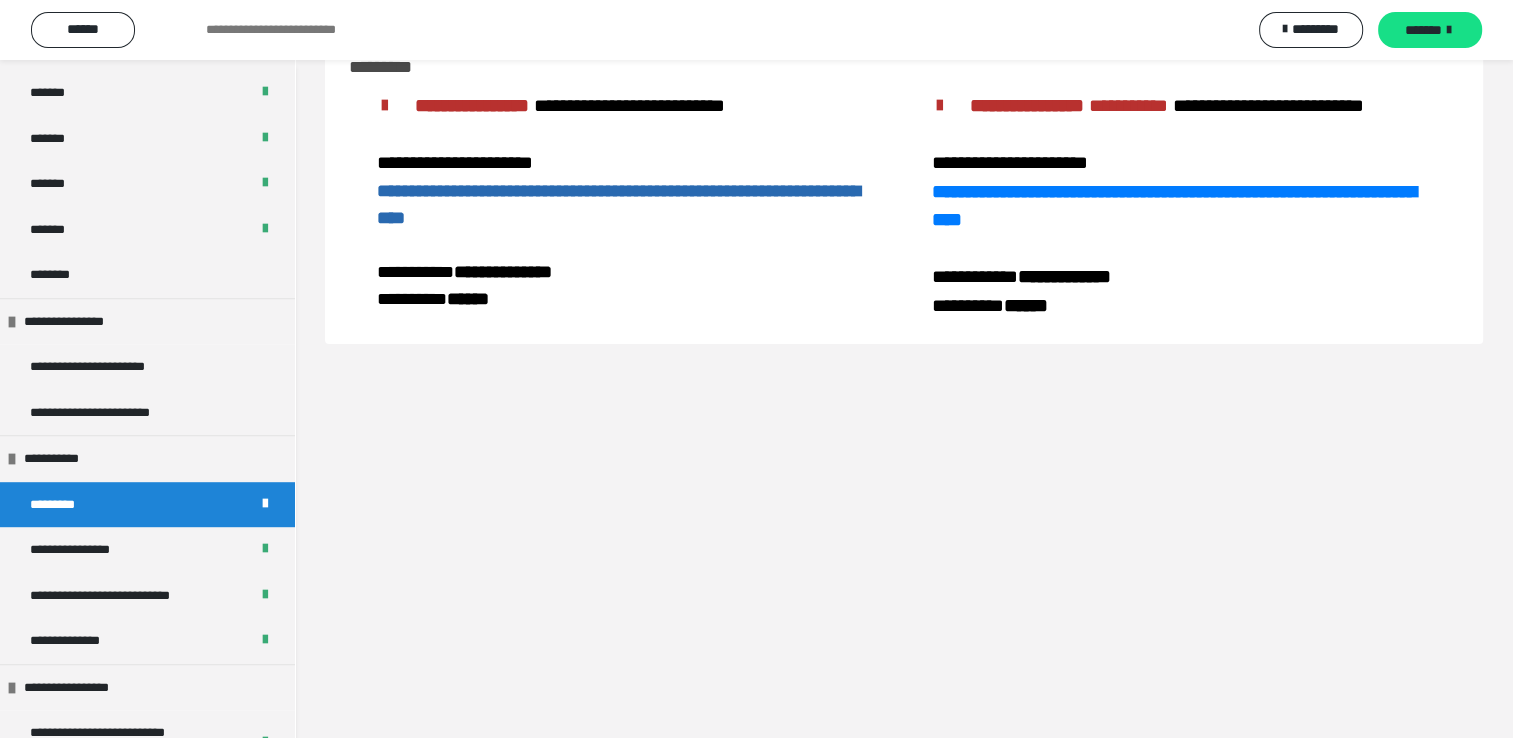 click on "**********" at bounding box center (618, 204) 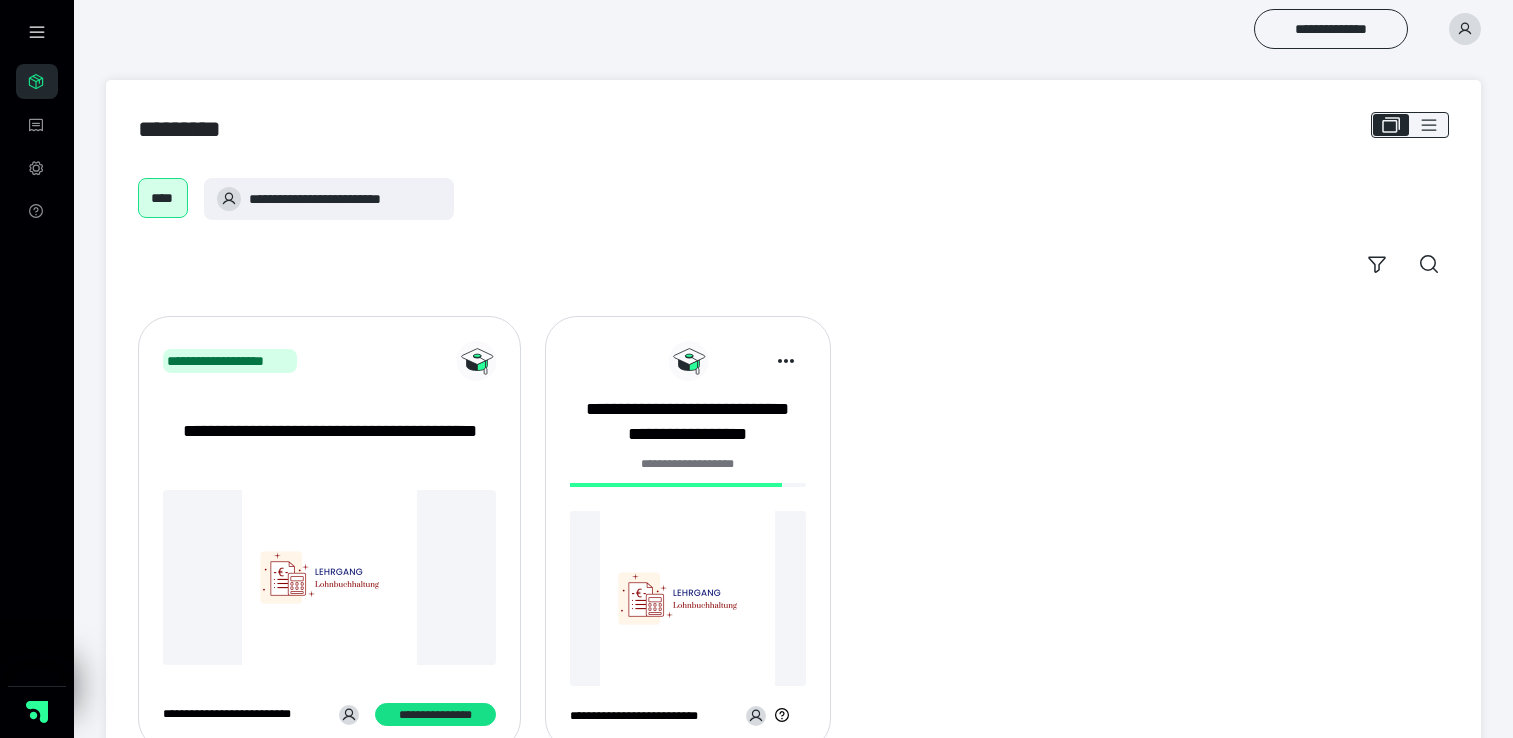 scroll, scrollTop: 0, scrollLeft: 0, axis: both 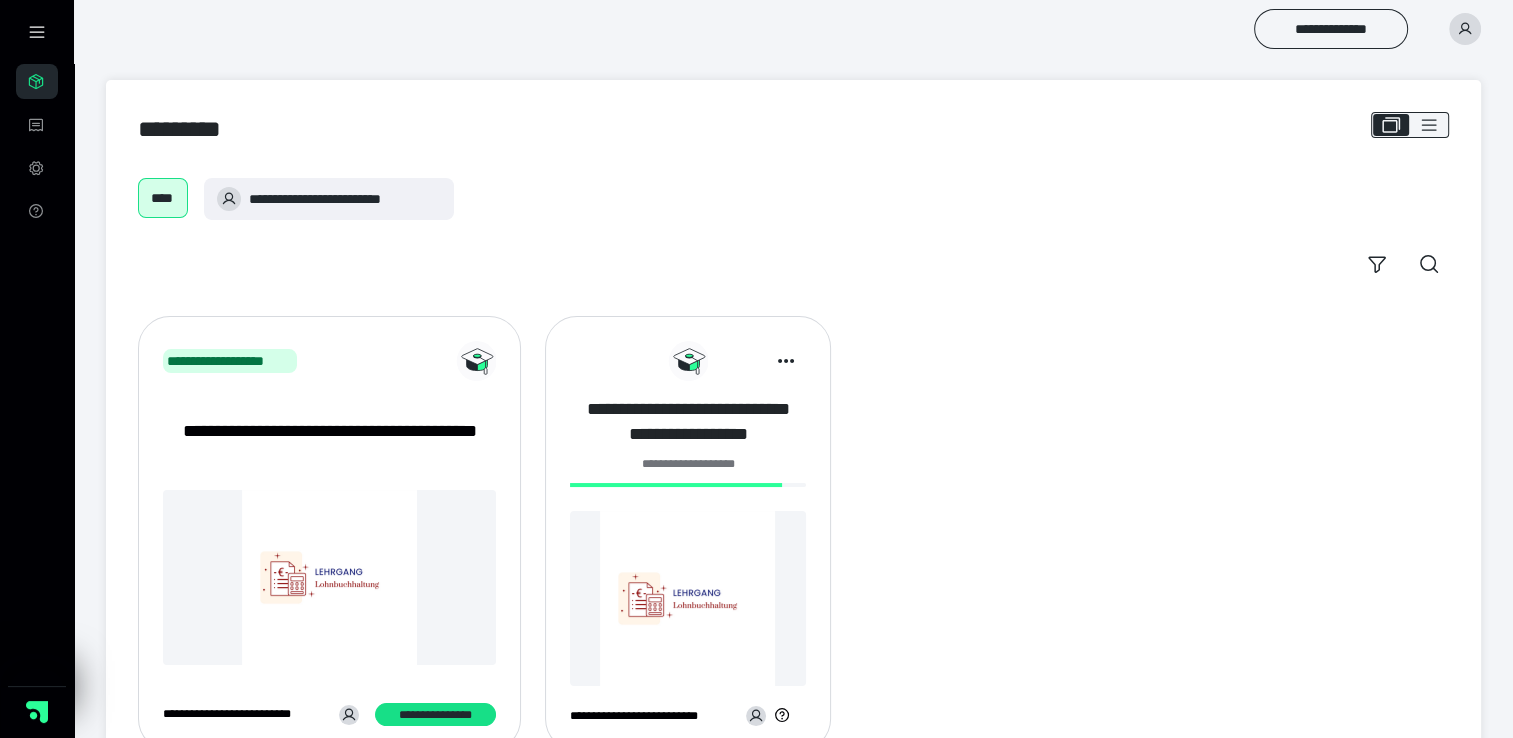 click on "**********" at bounding box center [688, 422] 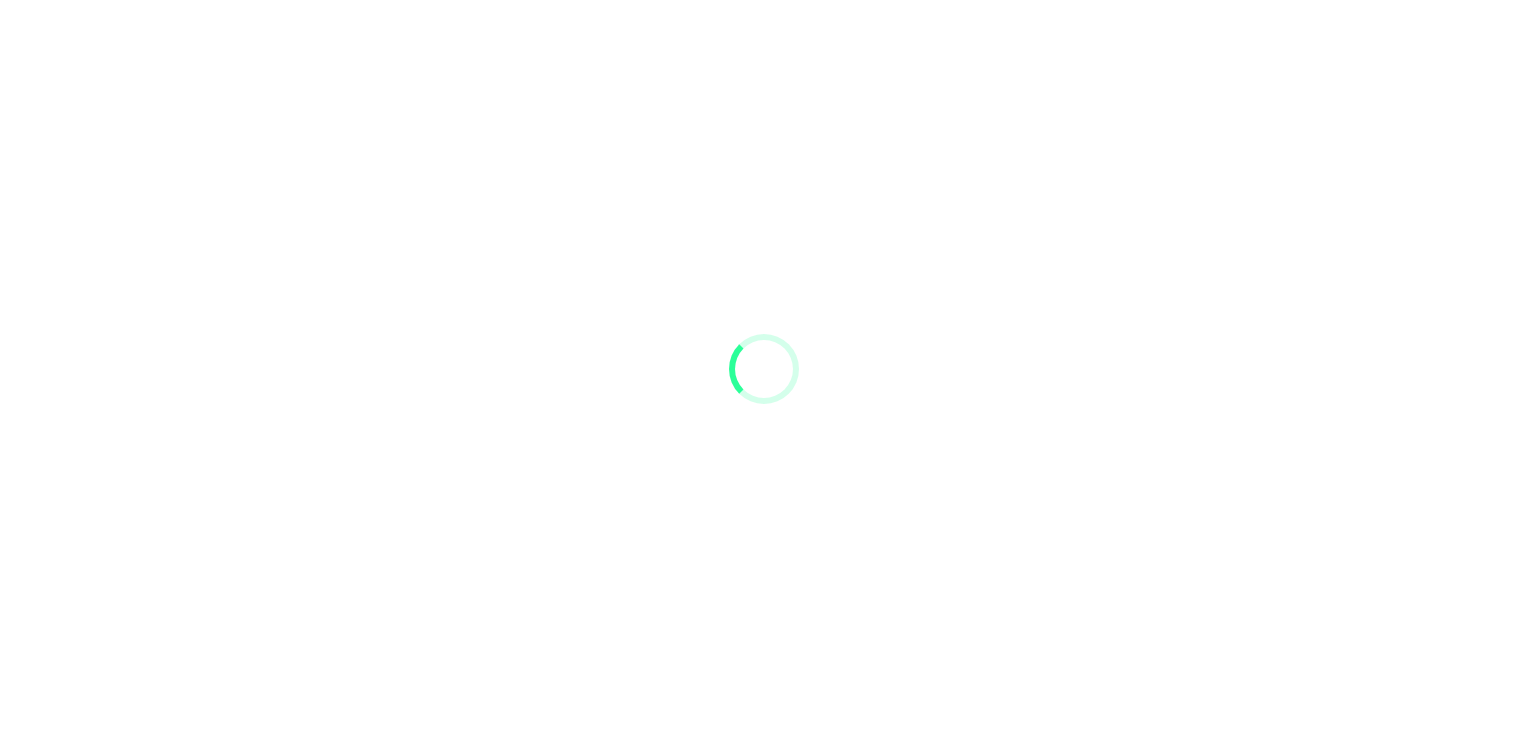 scroll, scrollTop: 0, scrollLeft: 0, axis: both 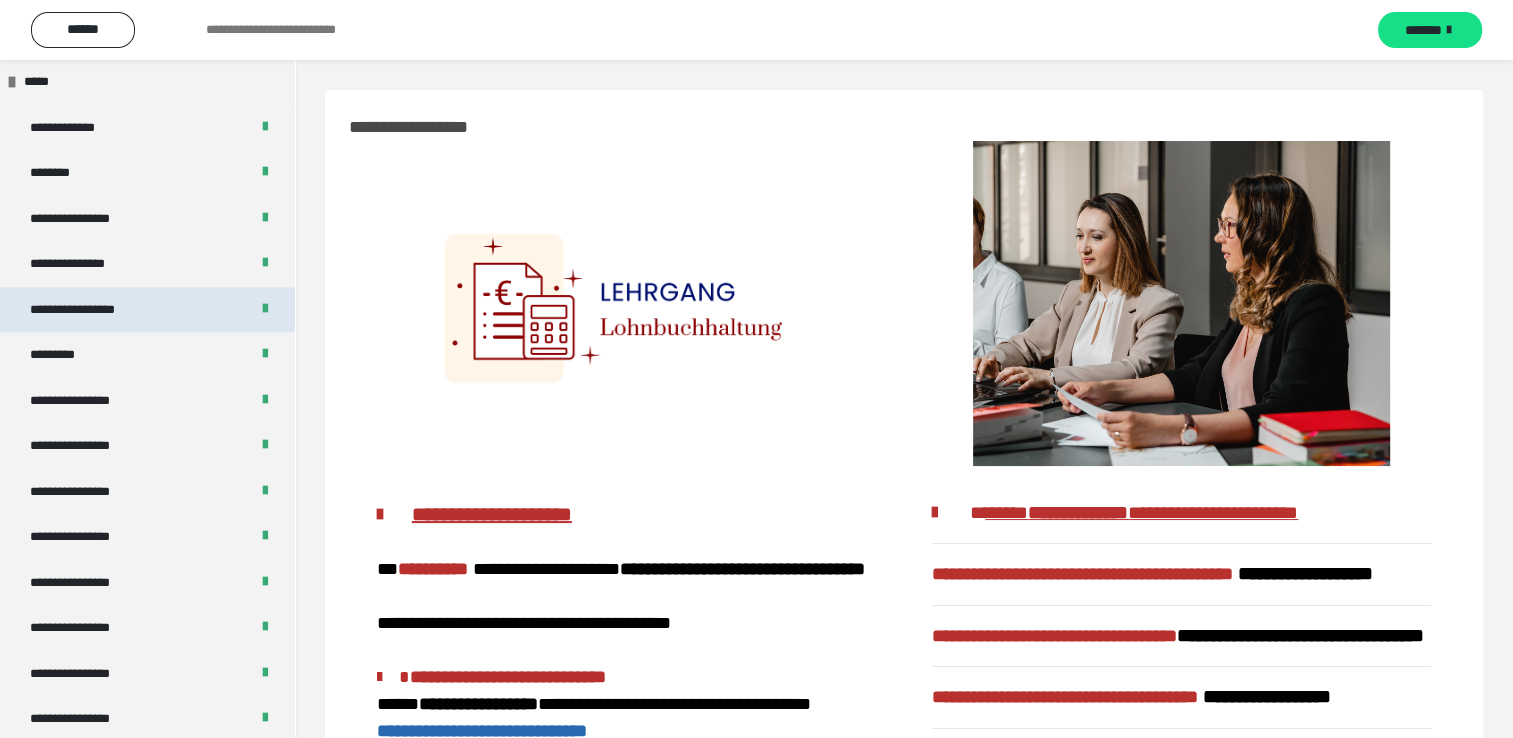 click on "**********" at bounding box center (93, 310) 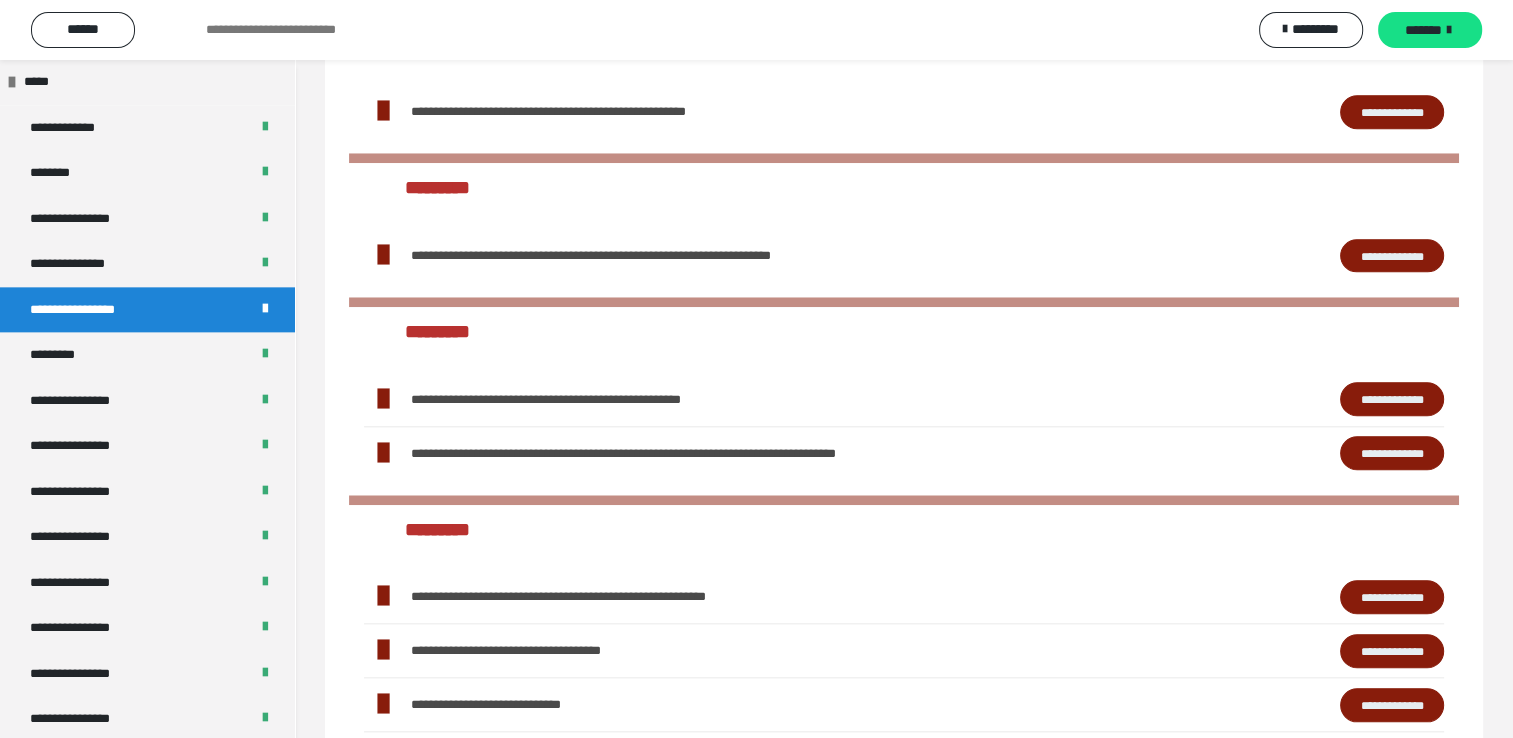 scroll, scrollTop: 1994, scrollLeft: 0, axis: vertical 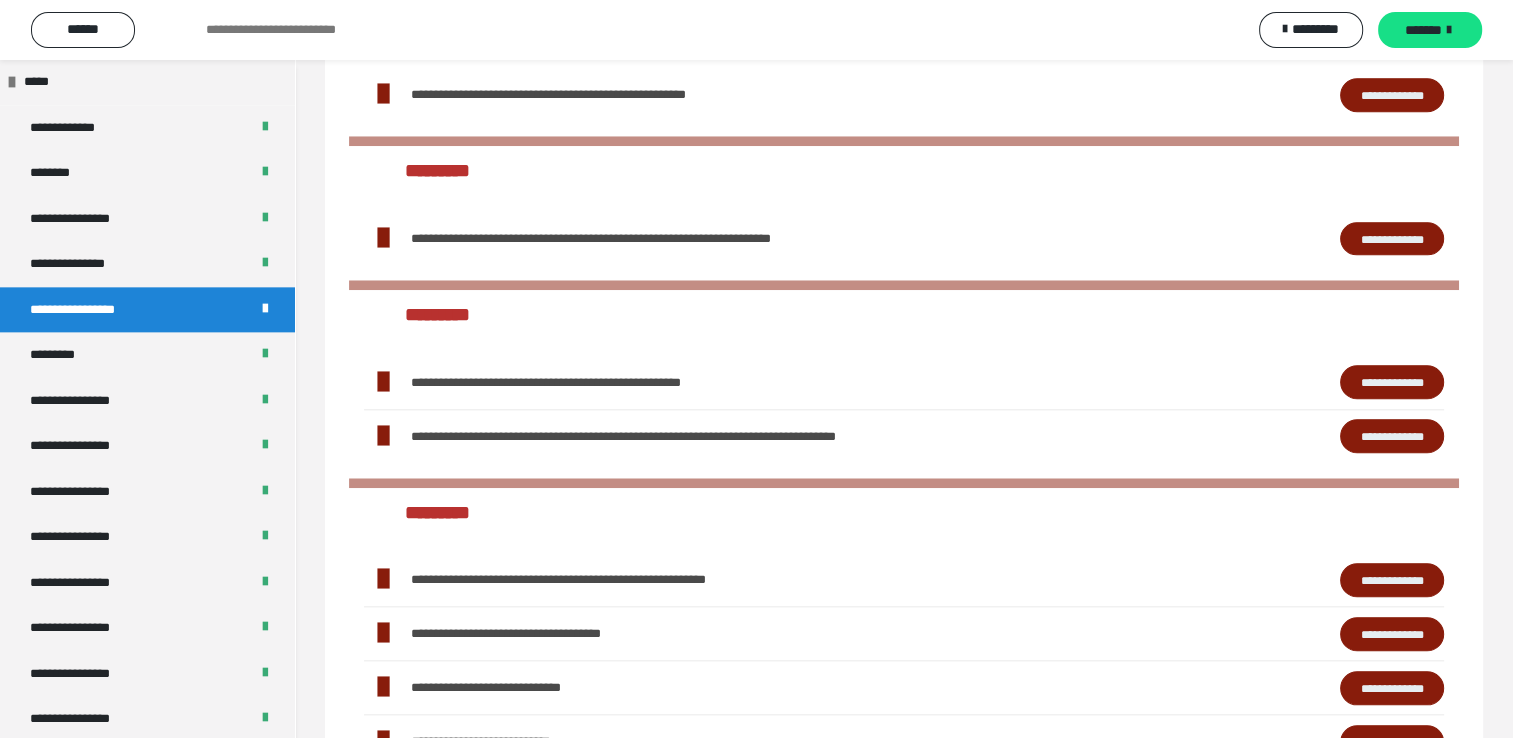 click on "**********" at bounding box center [1392, 436] 